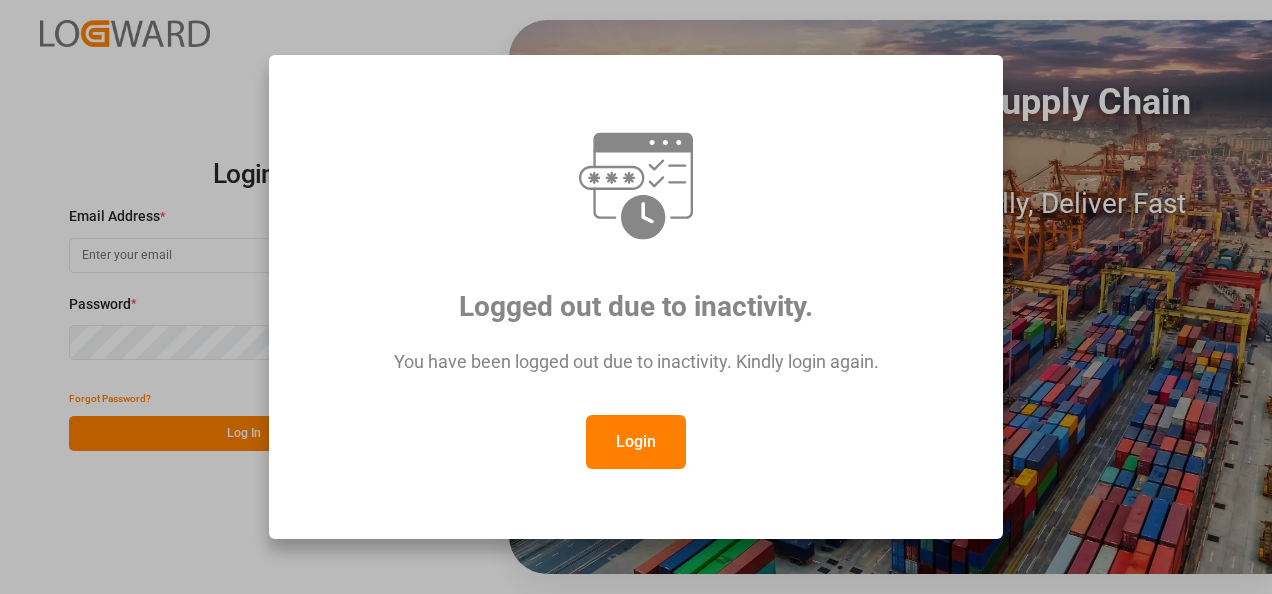 scroll, scrollTop: 0, scrollLeft: 0, axis: both 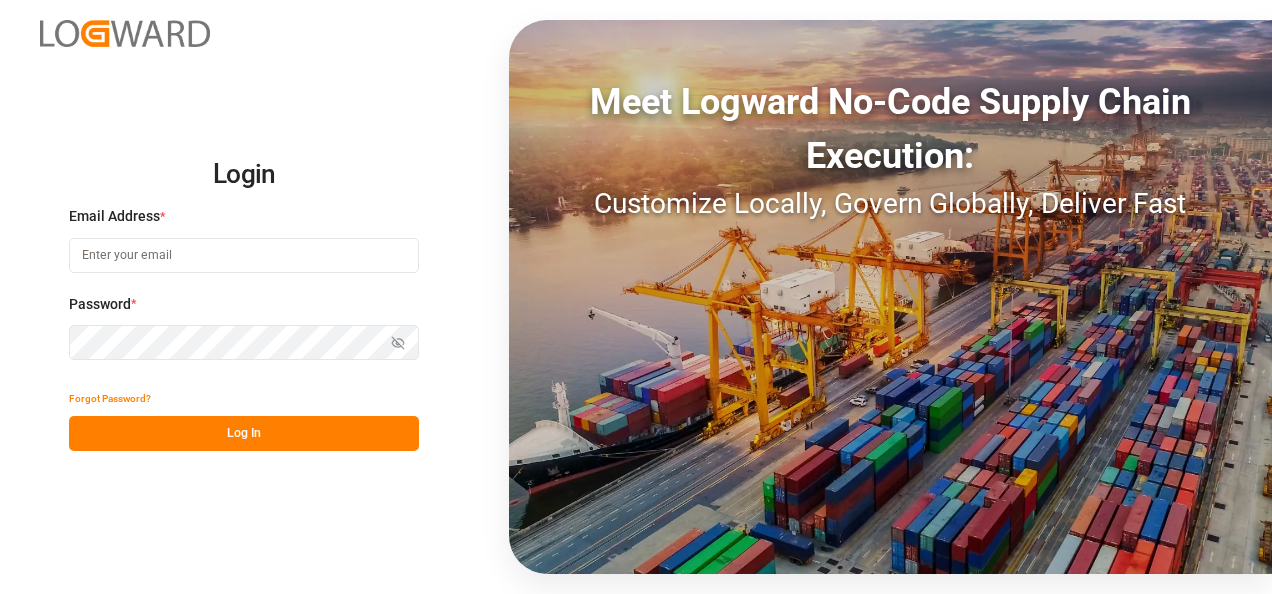click at bounding box center [244, 255] 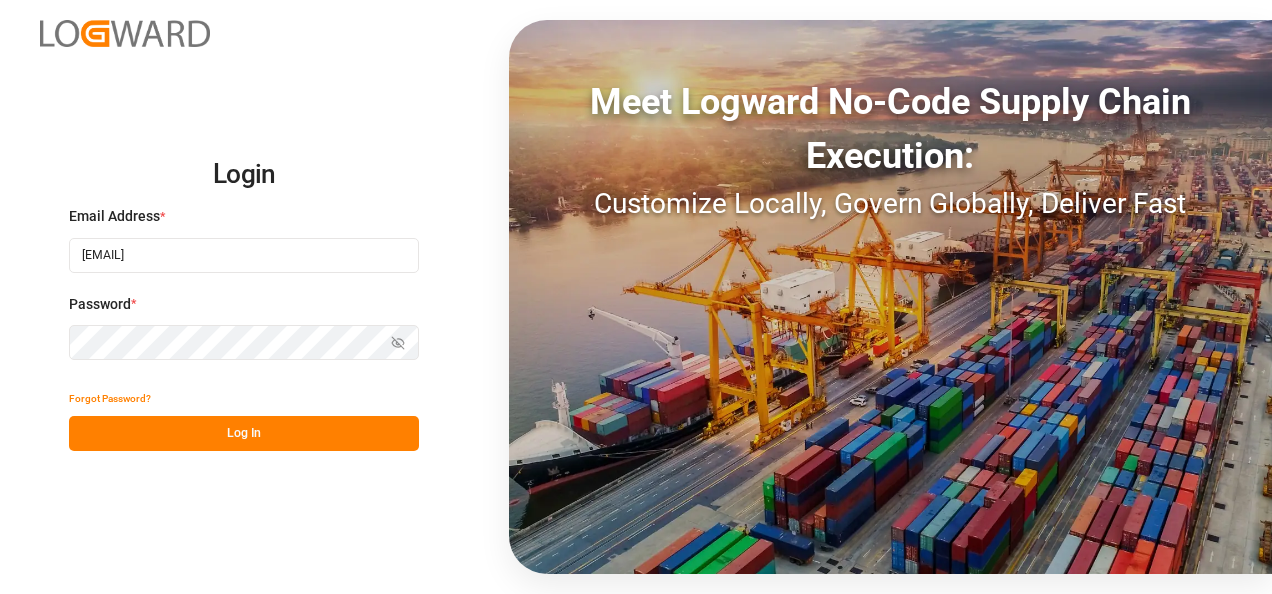 type on "[EMAIL]" 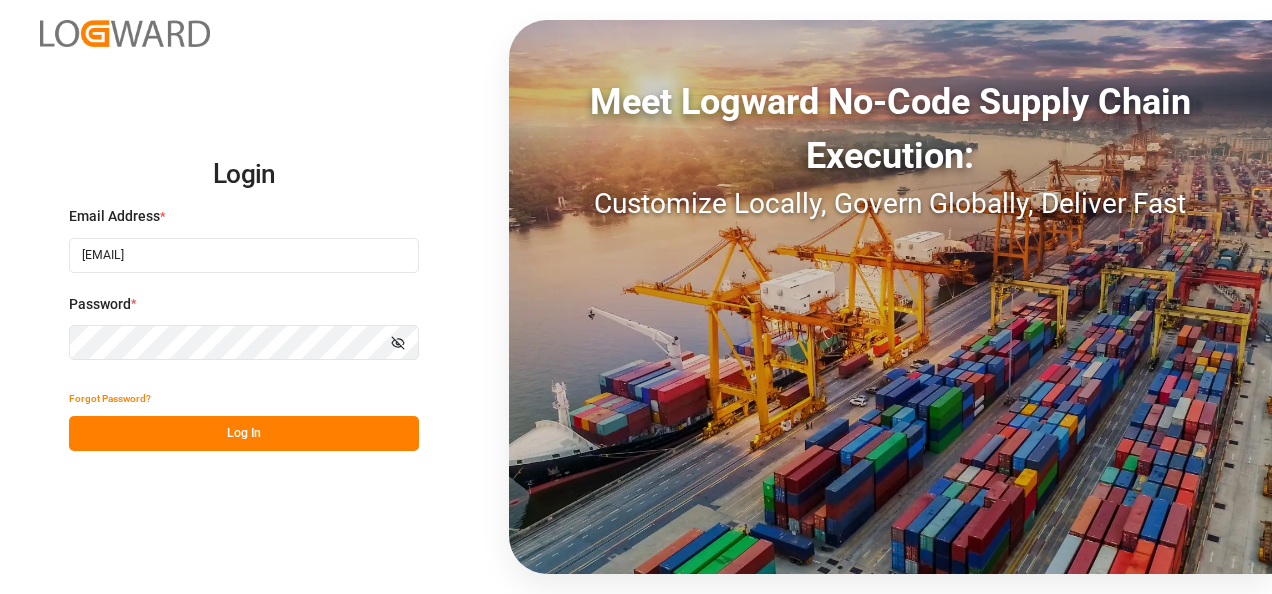 click on "Log In" at bounding box center (244, 433) 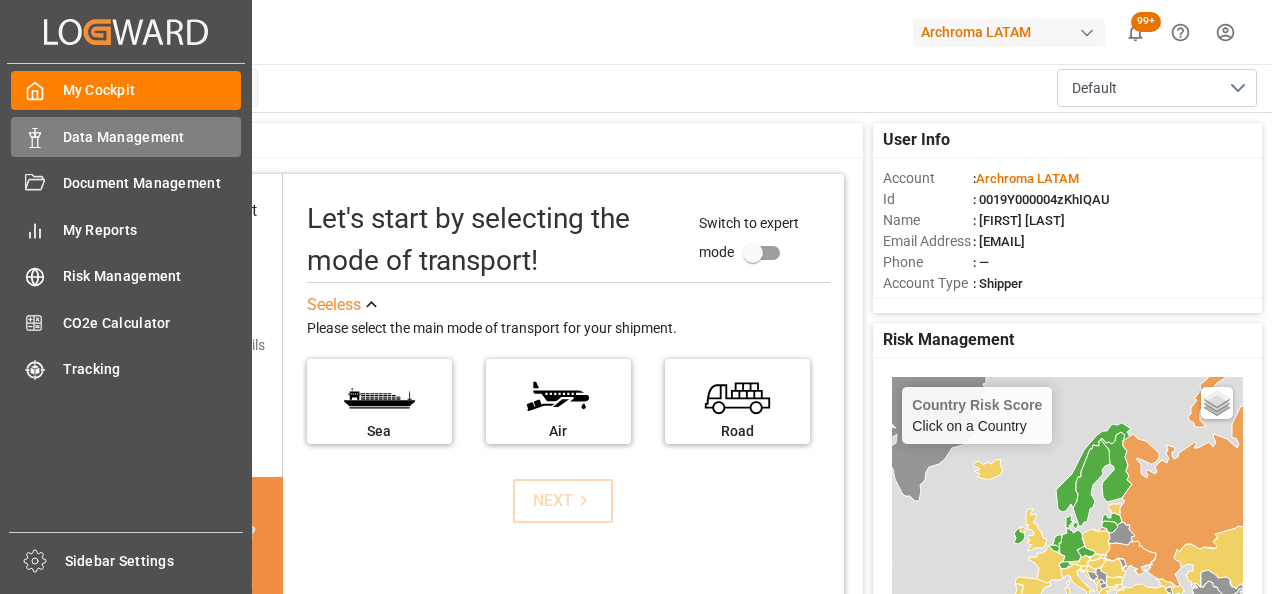click on "Data Management Data Management" at bounding box center [126, 136] 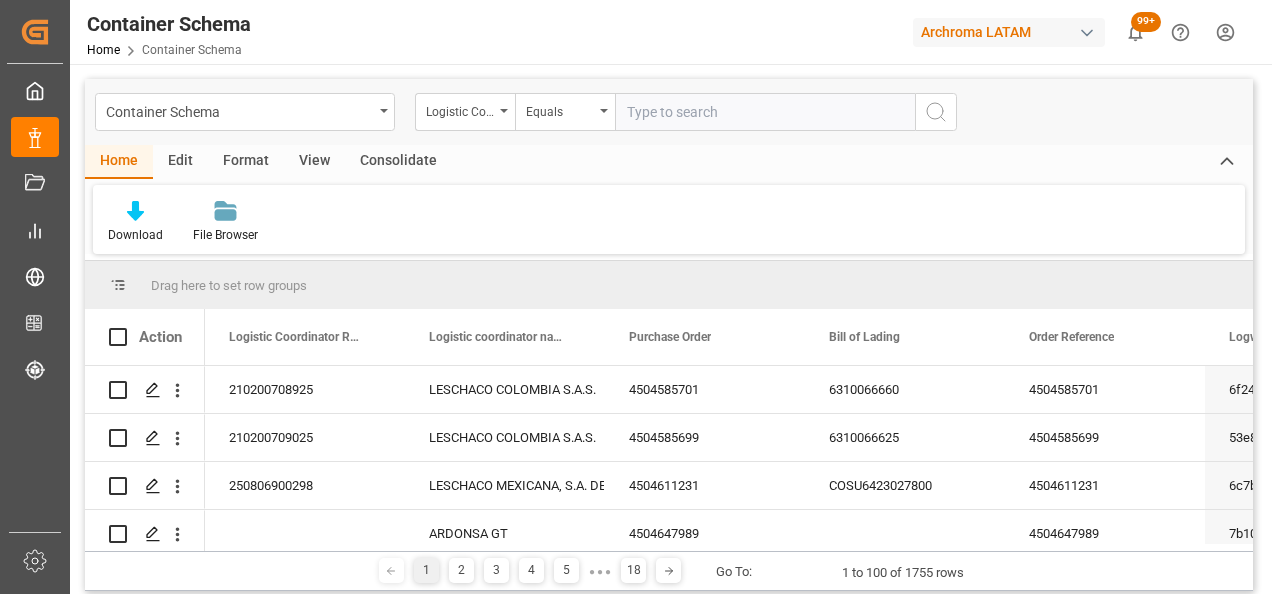 click on "Container Schema" at bounding box center [239, 110] 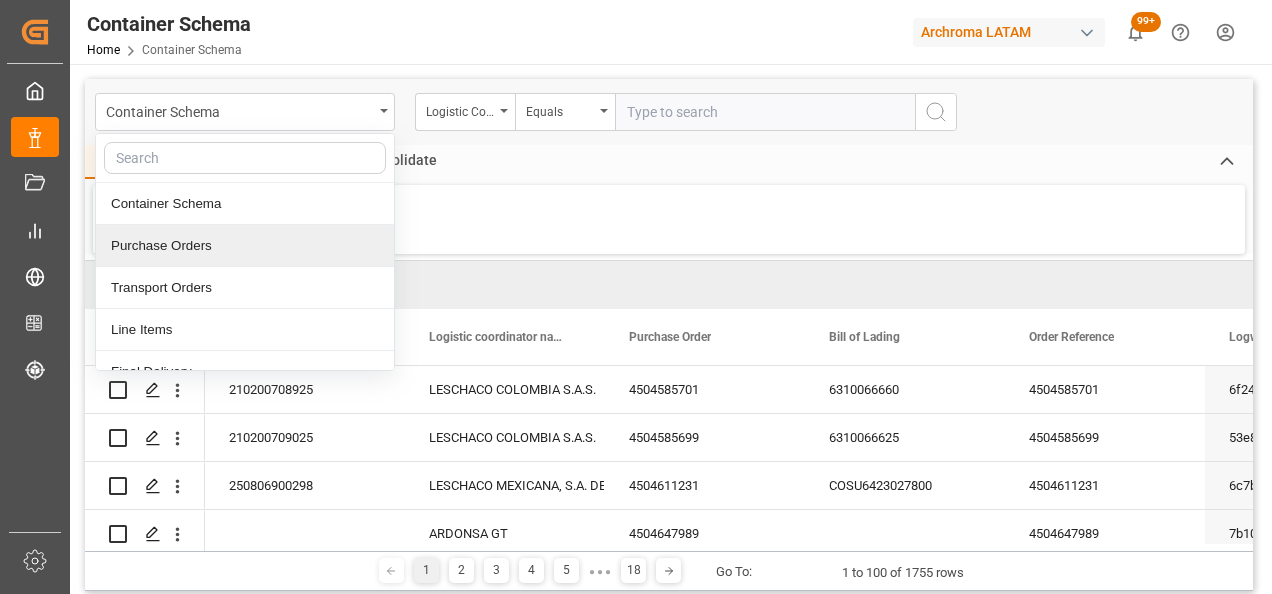click on "Purchase Orders" at bounding box center [245, 246] 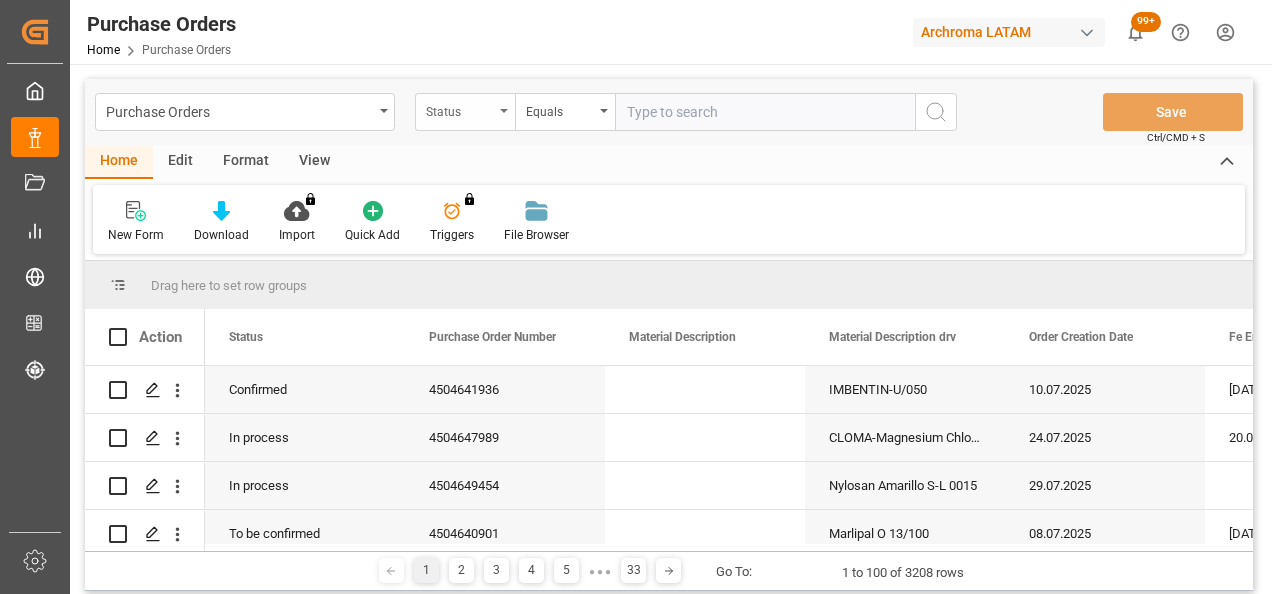 click on "Status" at bounding box center (465, 112) 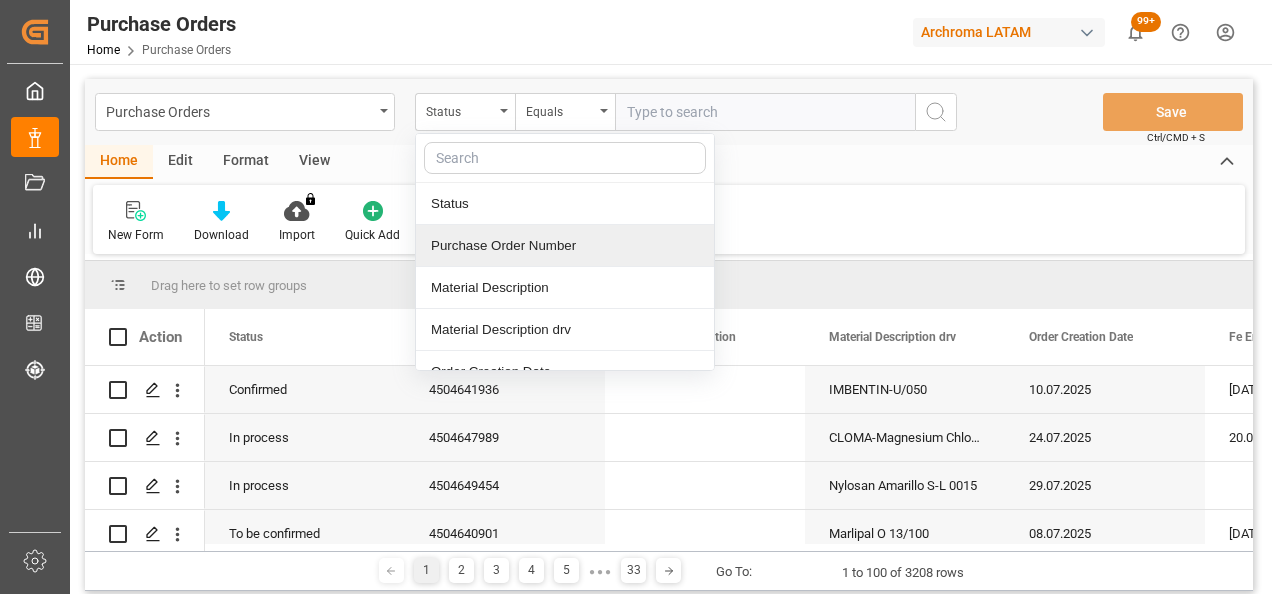 click on "Purchase Order Number" at bounding box center [565, 246] 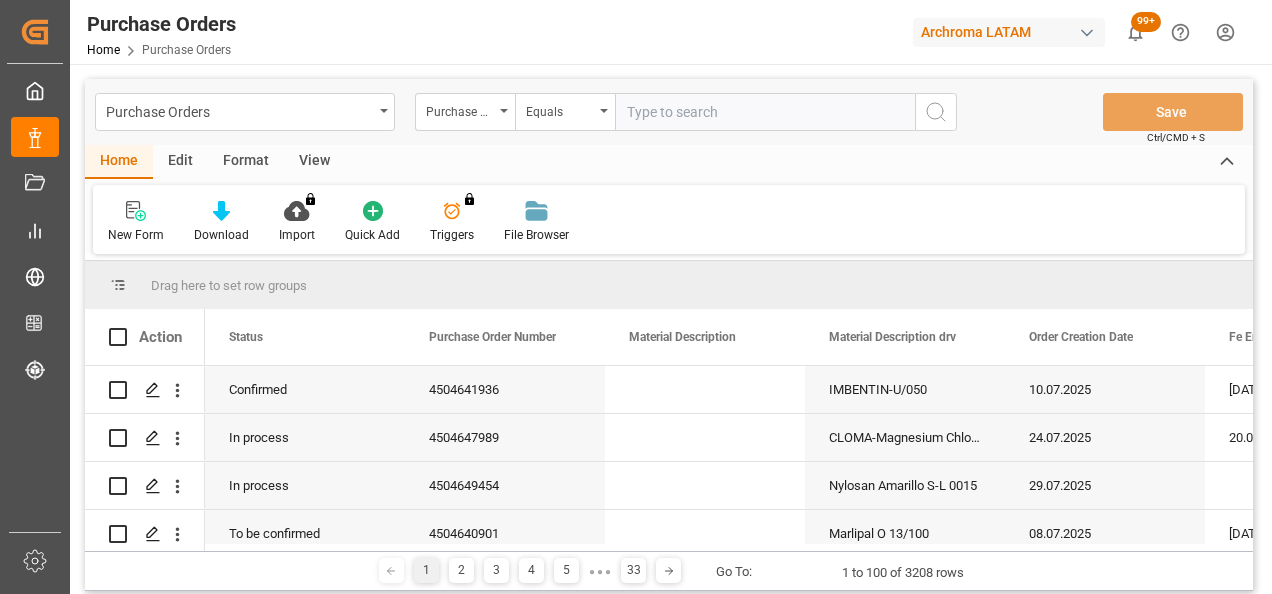 click at bounding box center (765, 112) 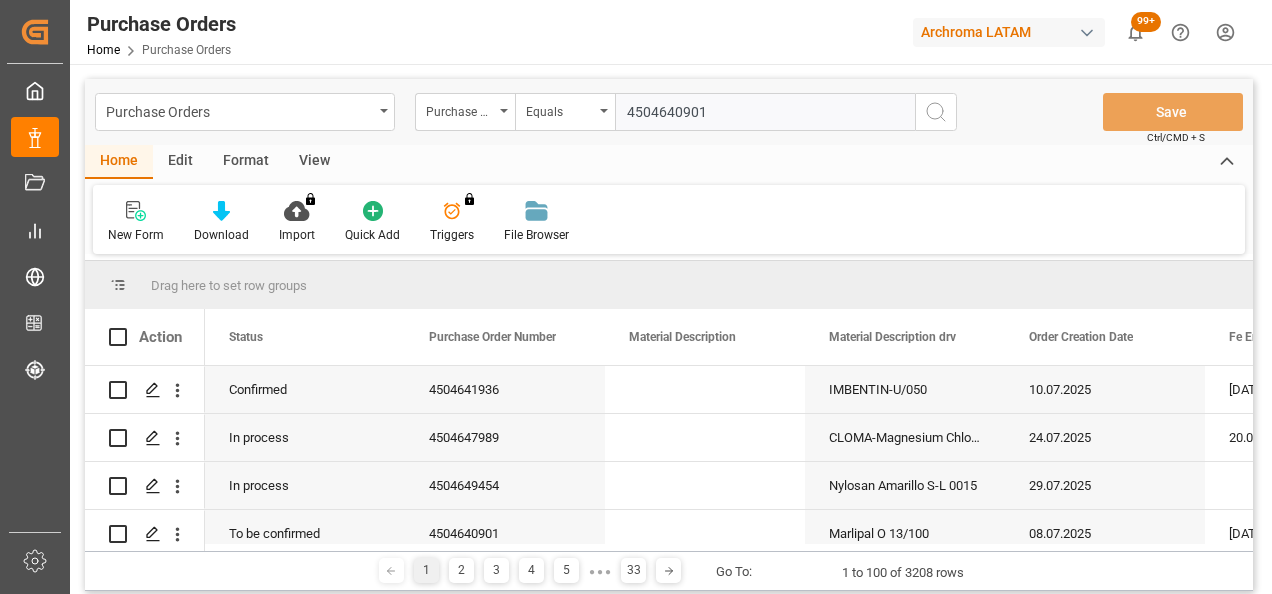type on "4504640901" 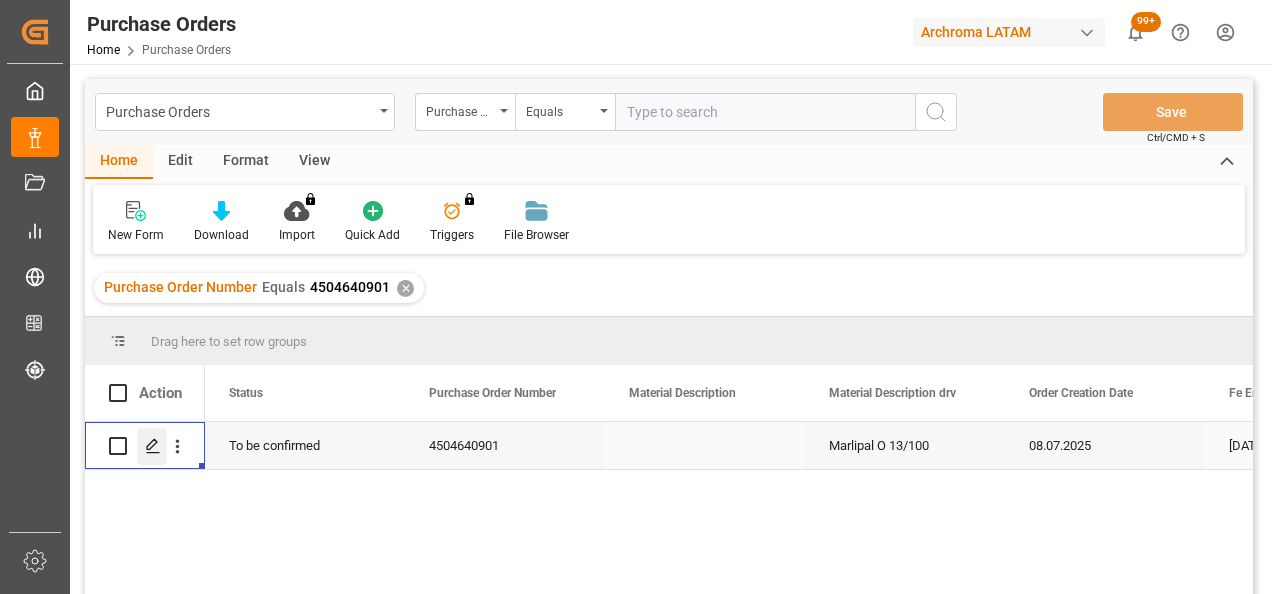 click 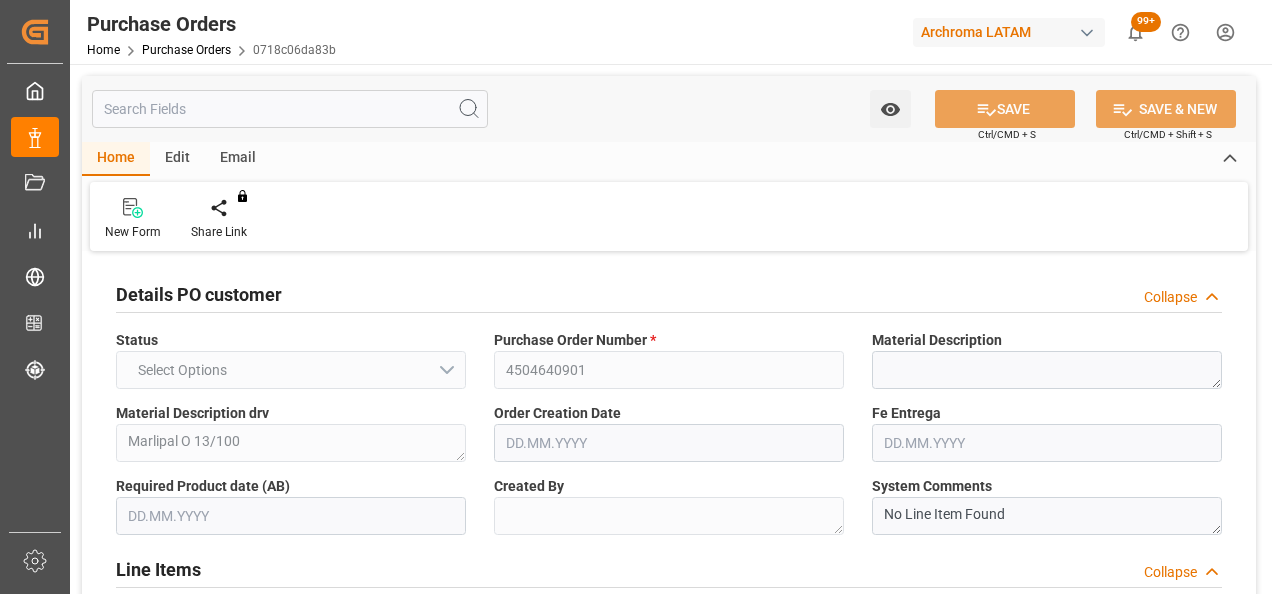 type on "1" 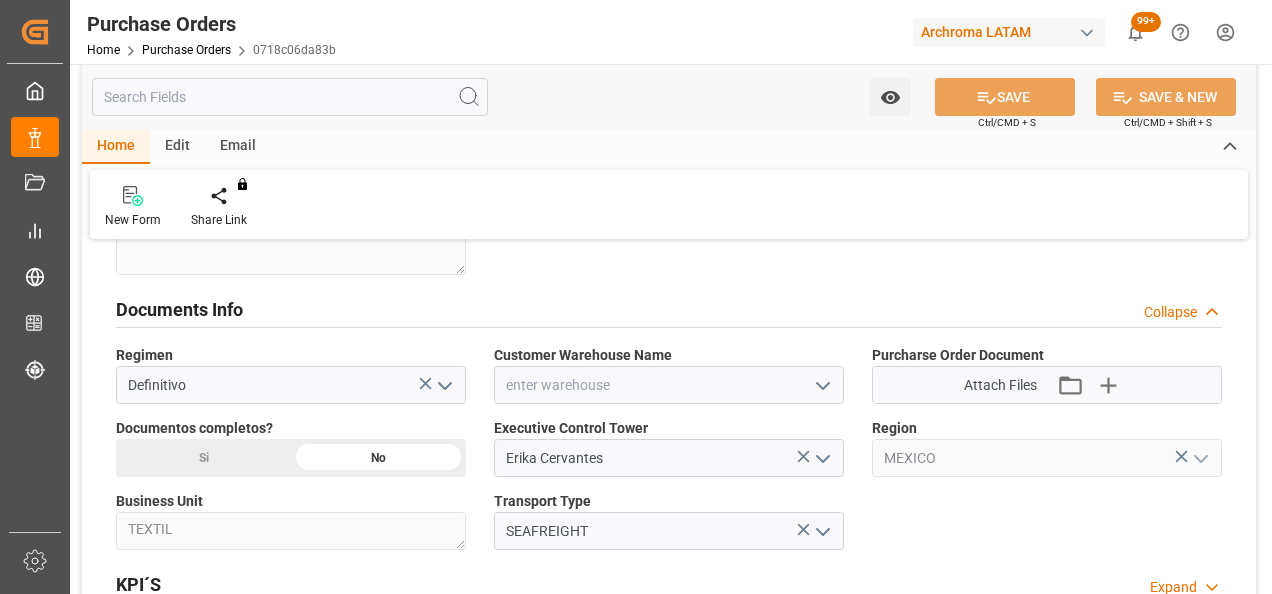 scroll, scrollTop: 1285, scrollLeft: 0, axis: vertical 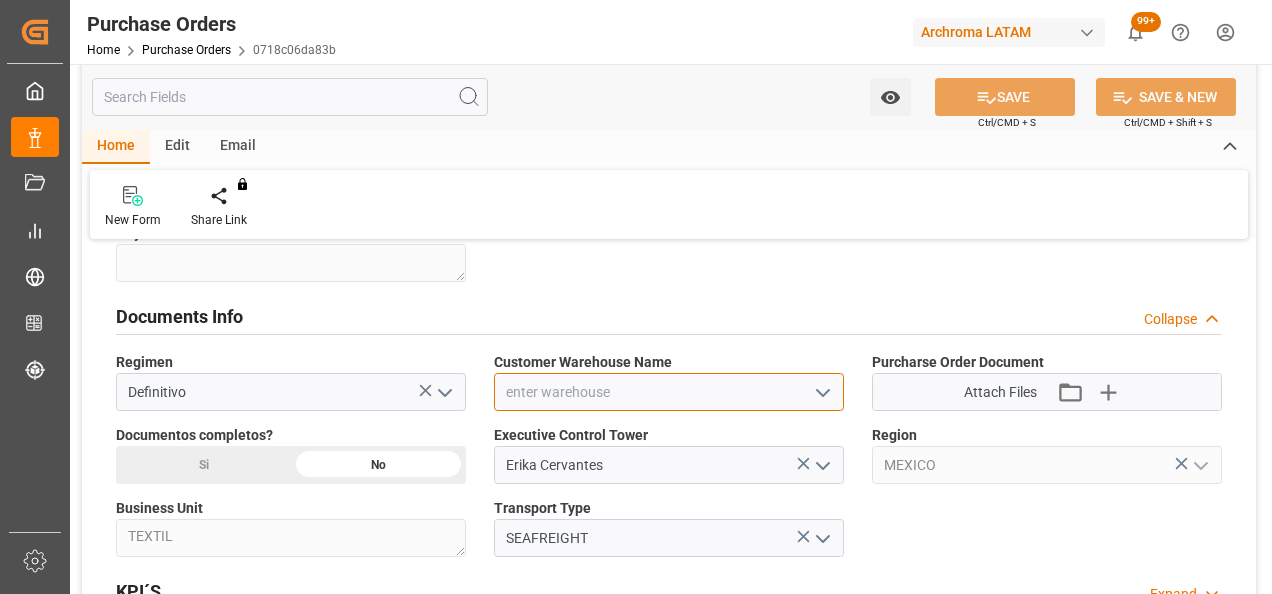 click at bounding box center [669, 392] 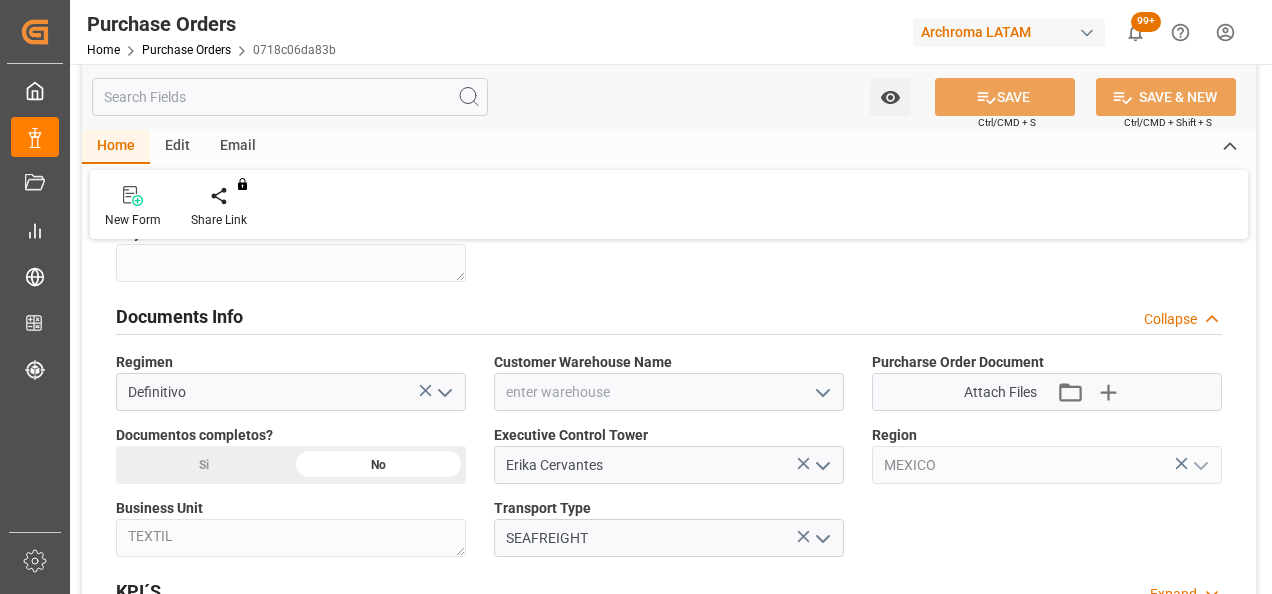 click 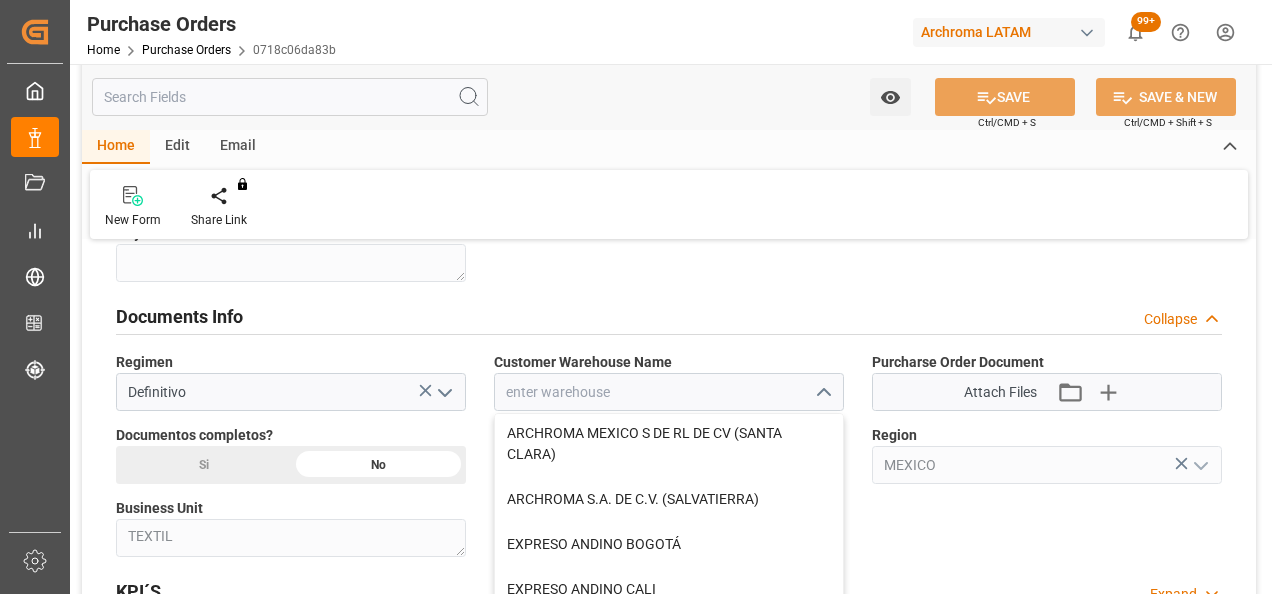 scroll, scrollTop: 214, scrollLeft: 0, axis: vertical 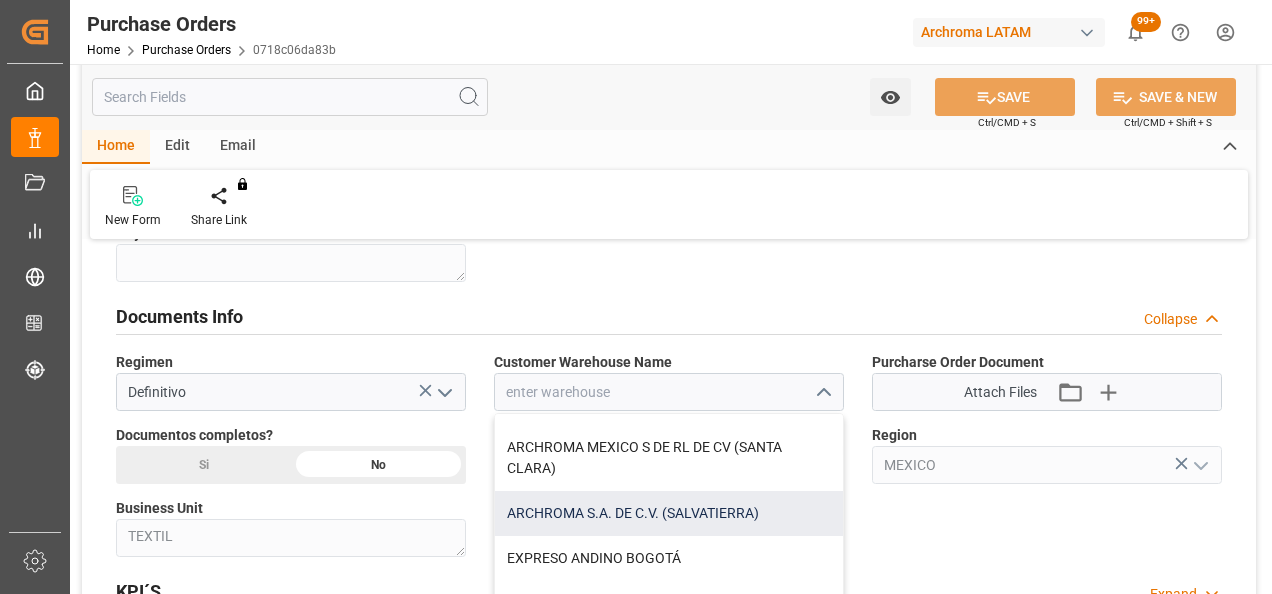 click on "ARCHROMA S.A. DE C.V. (SALVATIERRA)" at bounding box center [669, 513] 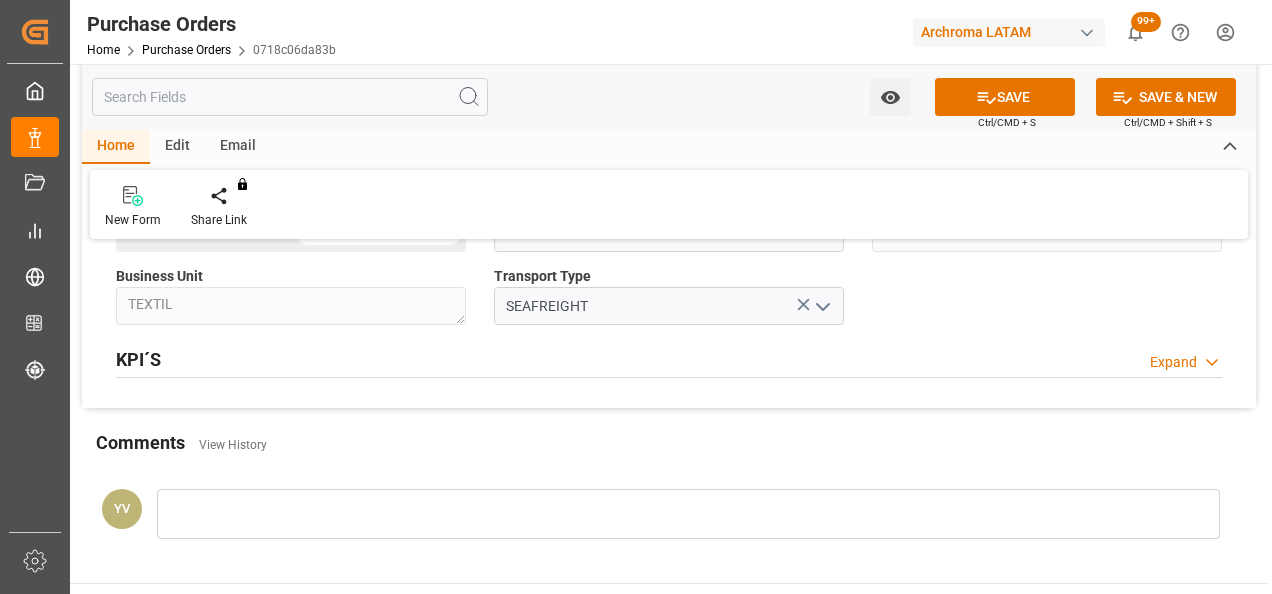 scroll, scrollTop: 1522, scrollLeft: 0, axis: vertical 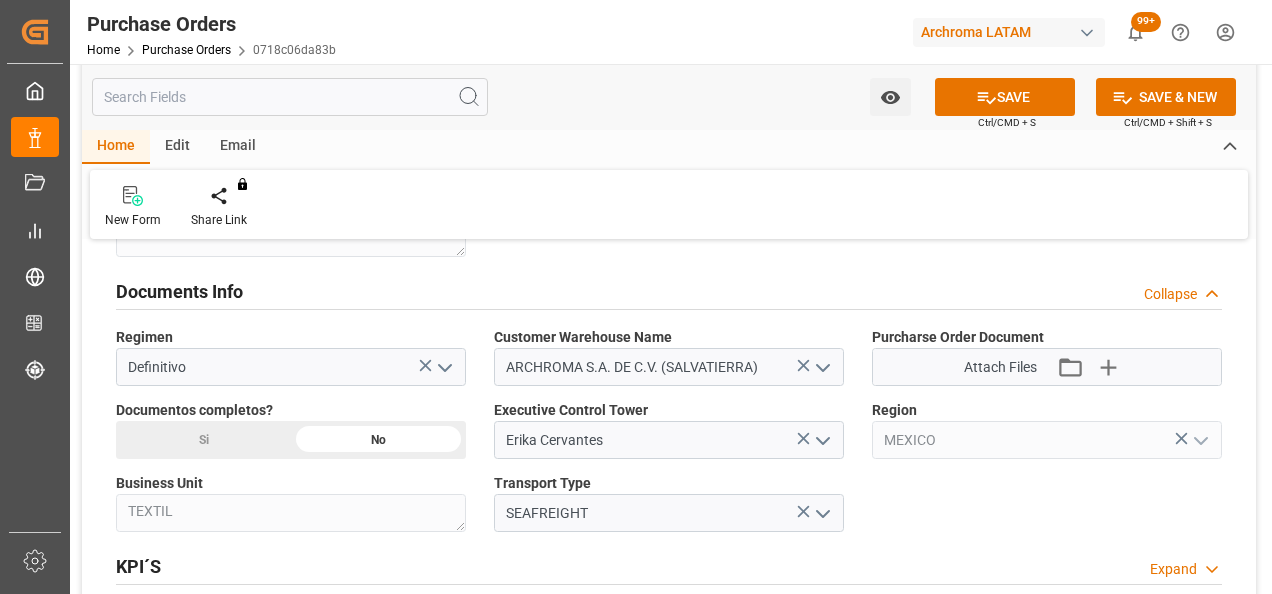click on "Si" at bounding box center (203, -250) 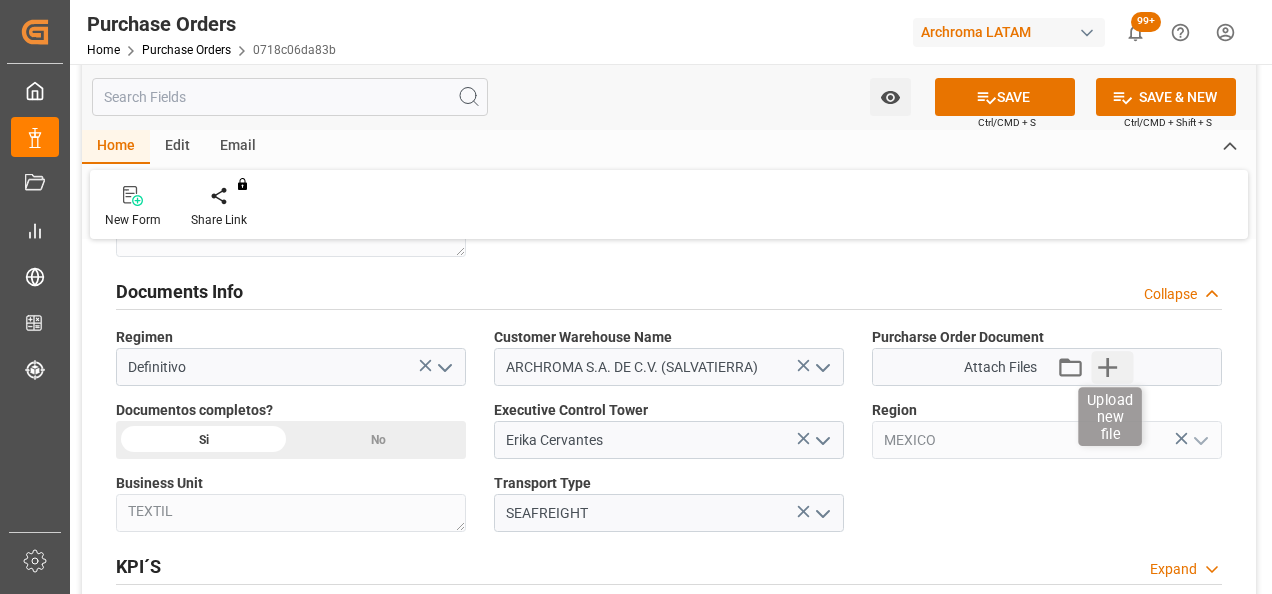 click 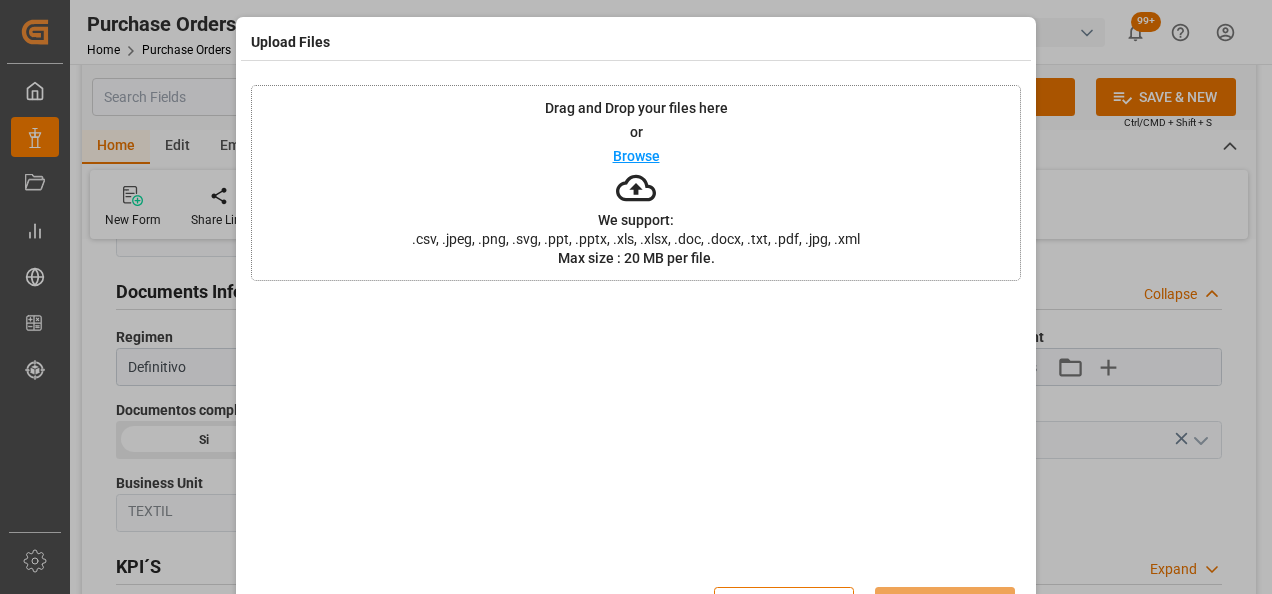 click on "Browse" at bounding box center [636, 156] 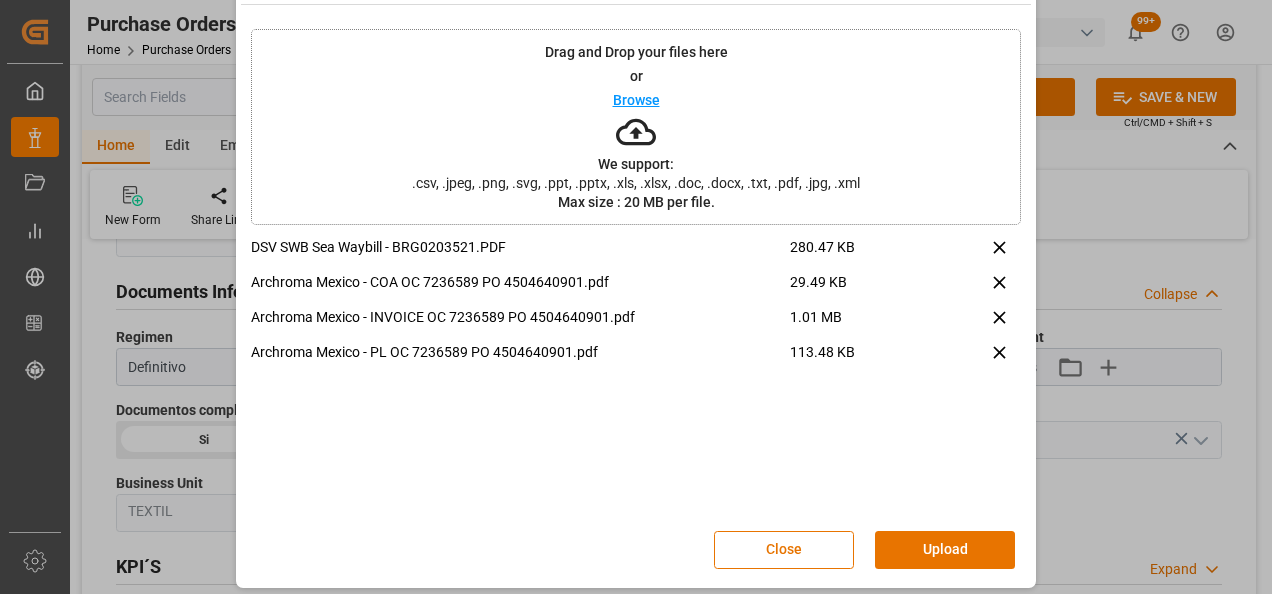 scroll, scrollTop: 65, scrollLeft: 0, axis: vertical 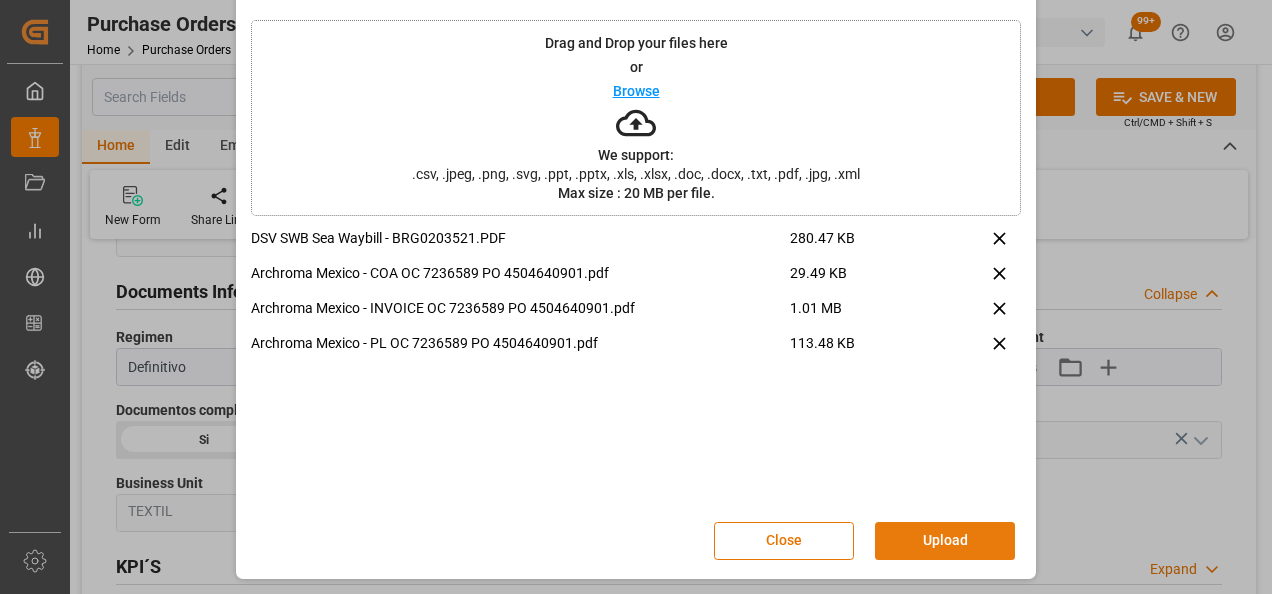 click on "Upload" at bounding box center [945, 541] 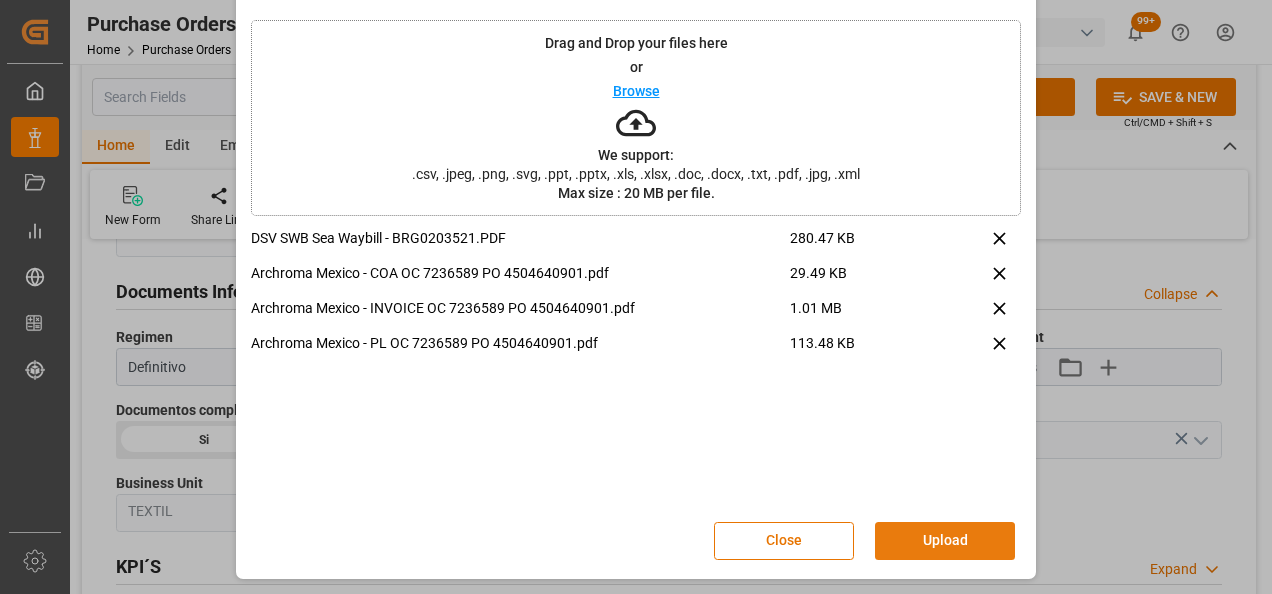 scroll, scrollTop: 0, scrollLeft: 0, axis: both 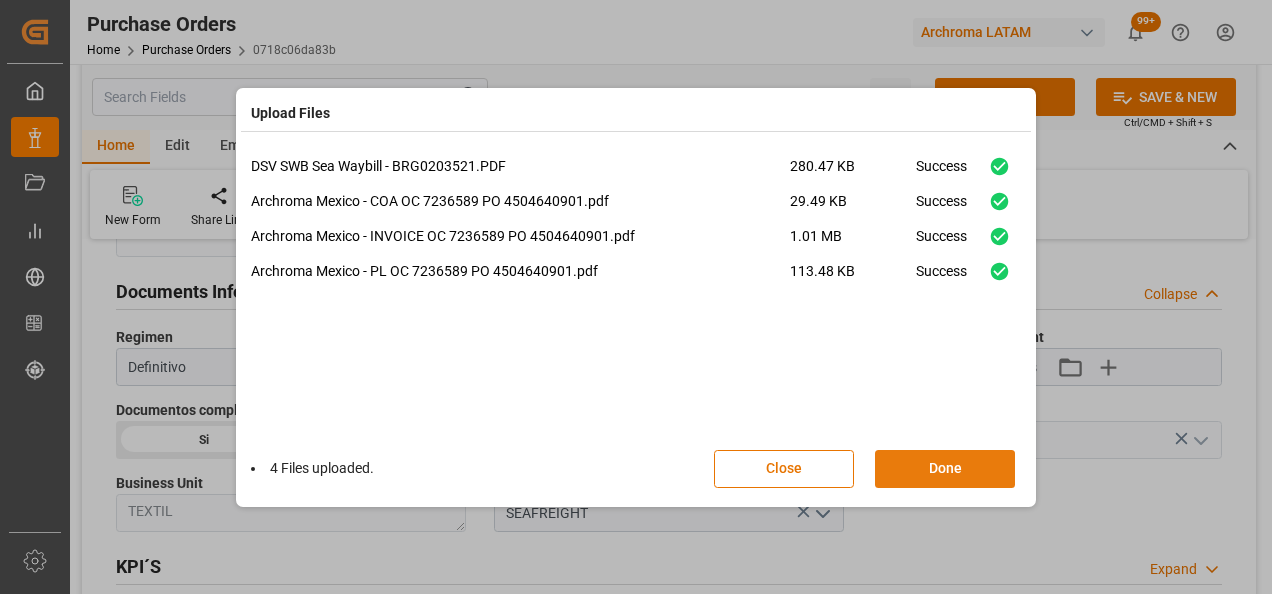 click on "Done" at bounding box center [945, 469] 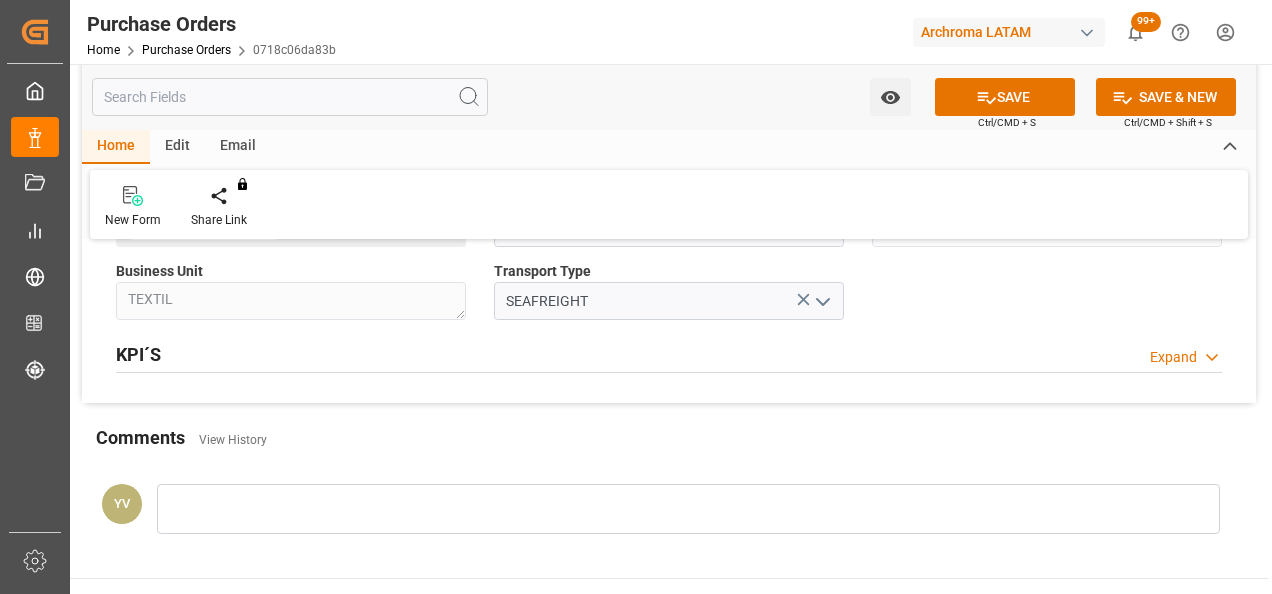 scroll, scrollTop: 1525, scrollLeft: 0, axis: vertical 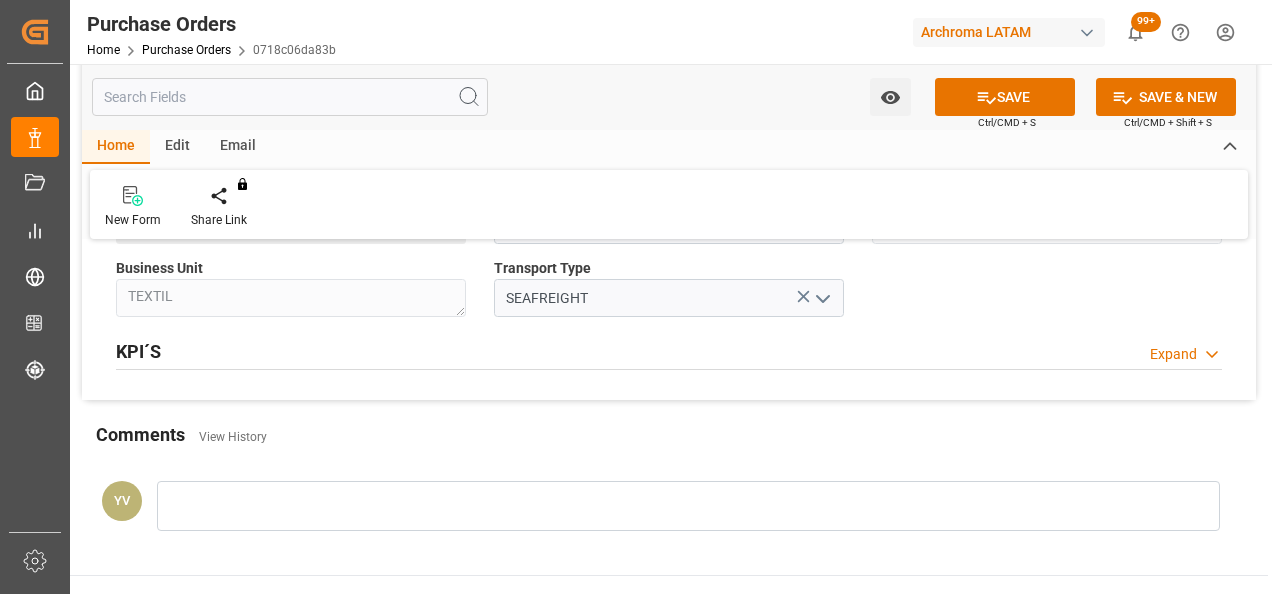 click at bounding box center [688, 506] 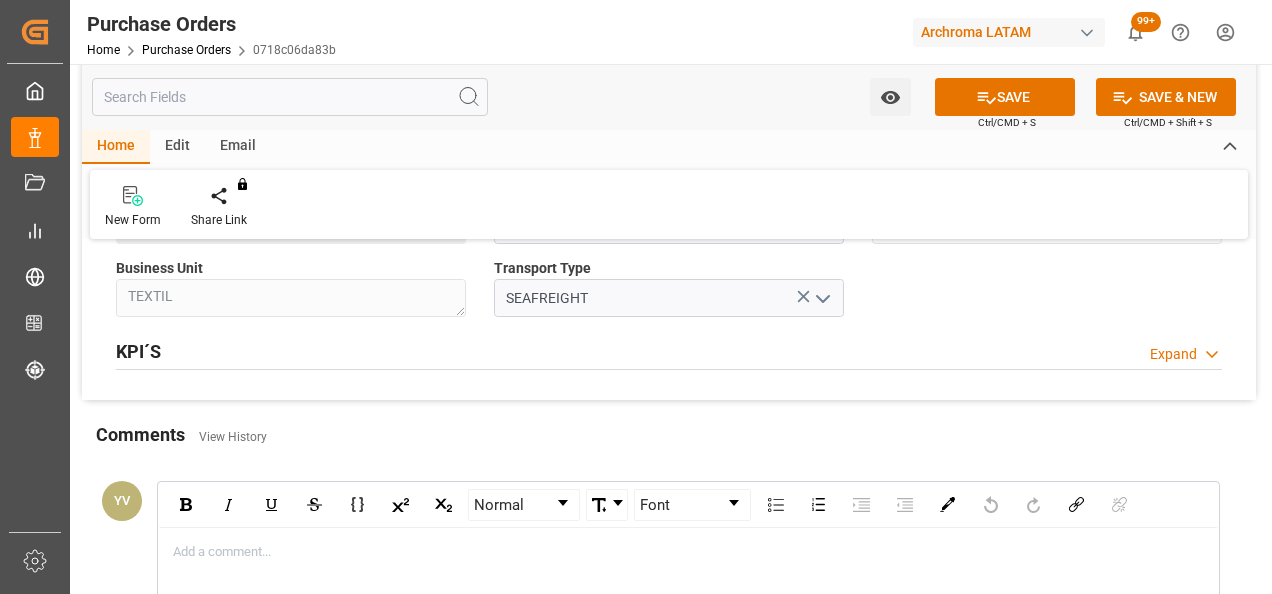 type 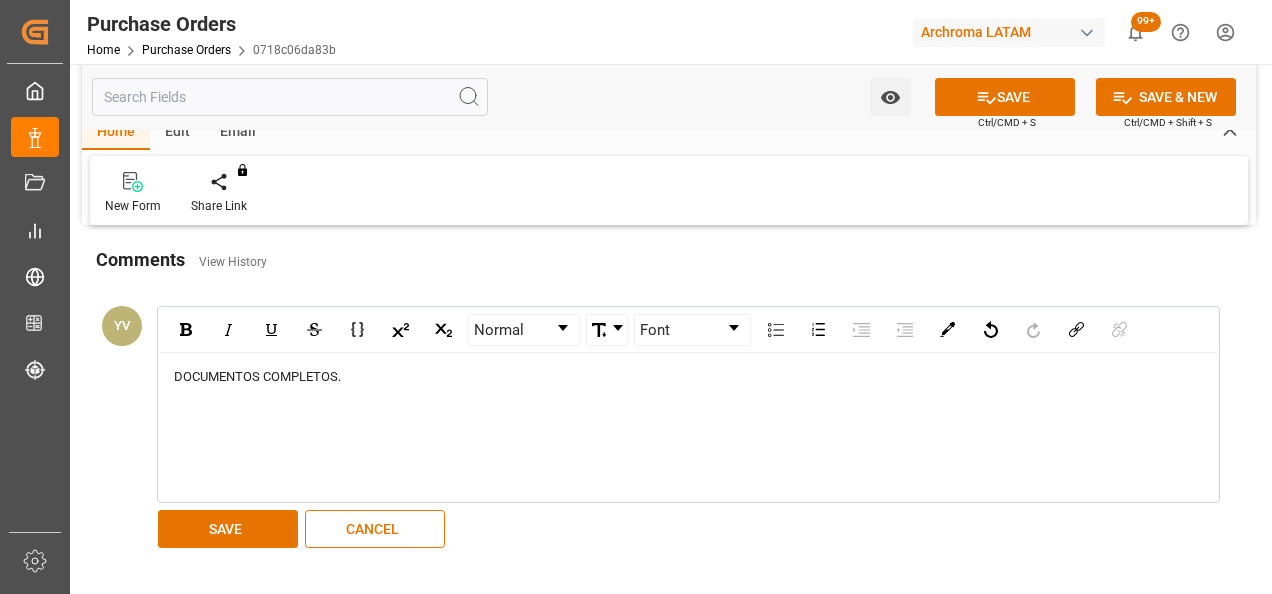 scroll, scrollTop: 1702, scrollLeft: 0, axis: vertical 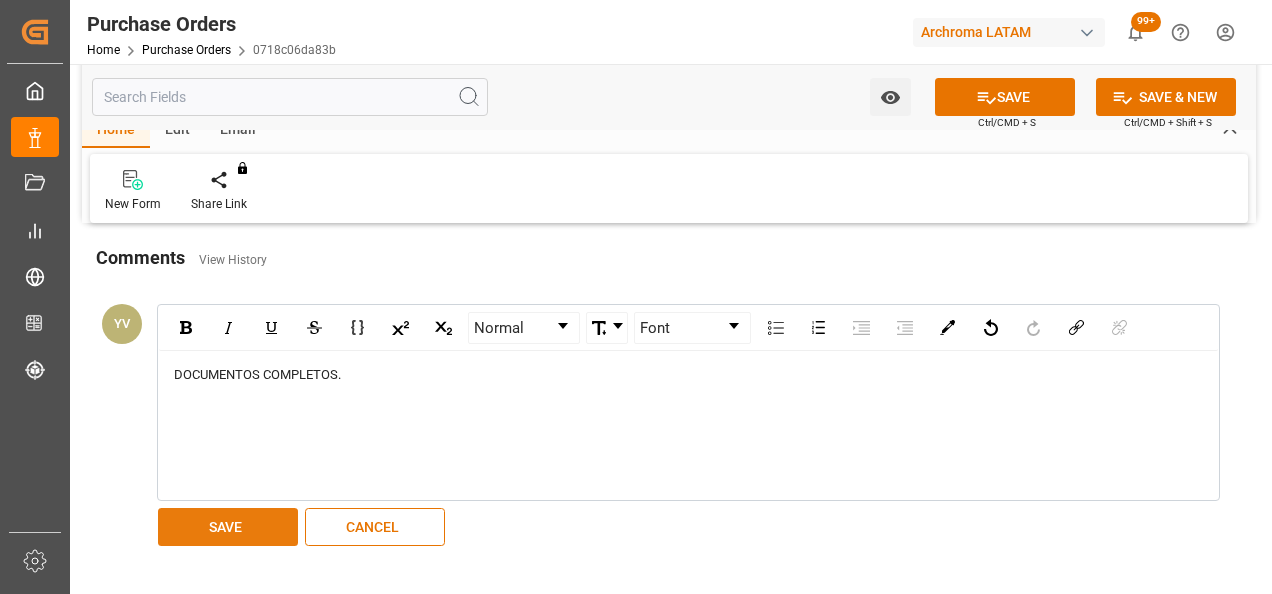 click on "SAVE" at bounding box center (228, 527) 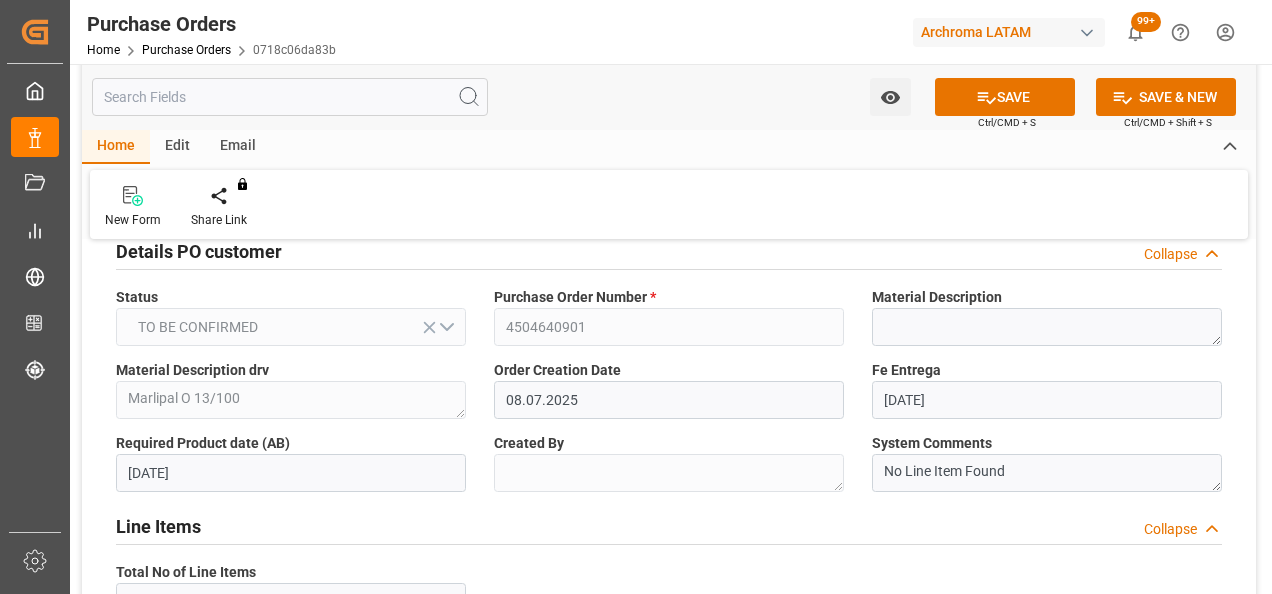 scroll, scrollTop: 0, scrollLeft: 0, axis: both 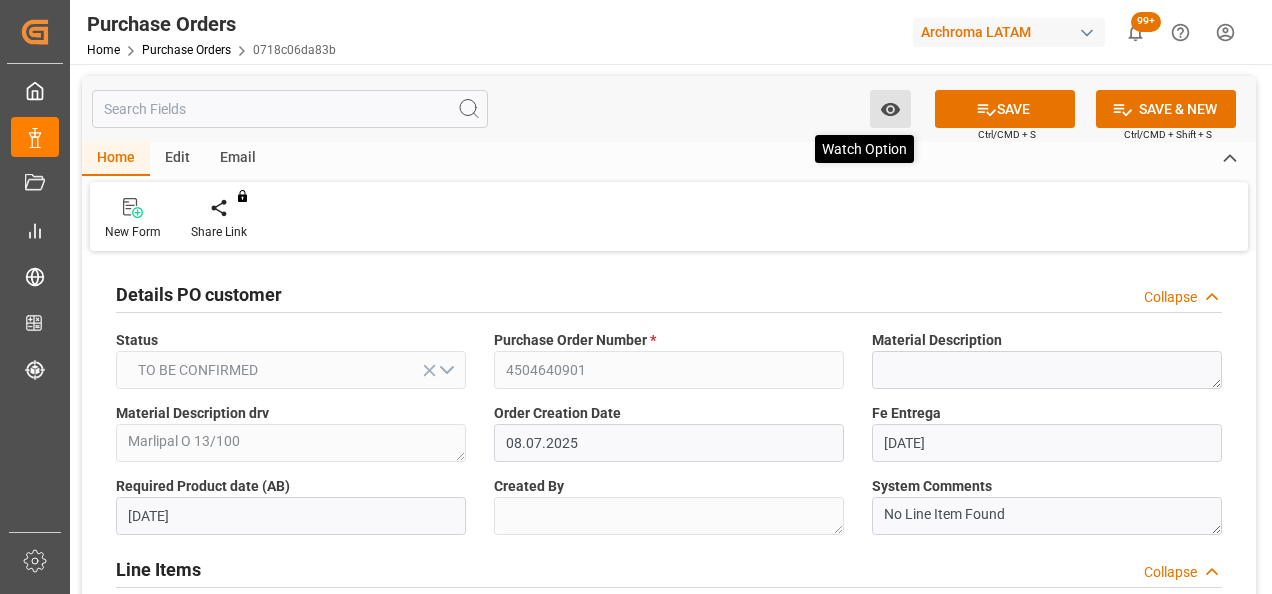 click 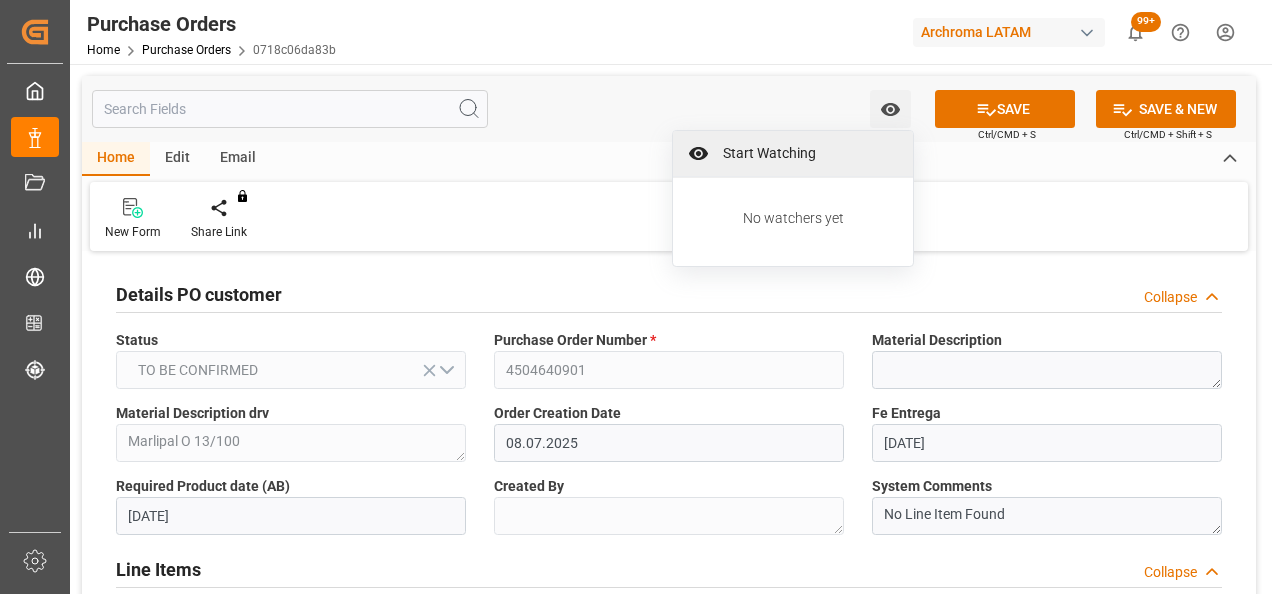 click on "Start Watching" at bounding box center [807, 153] 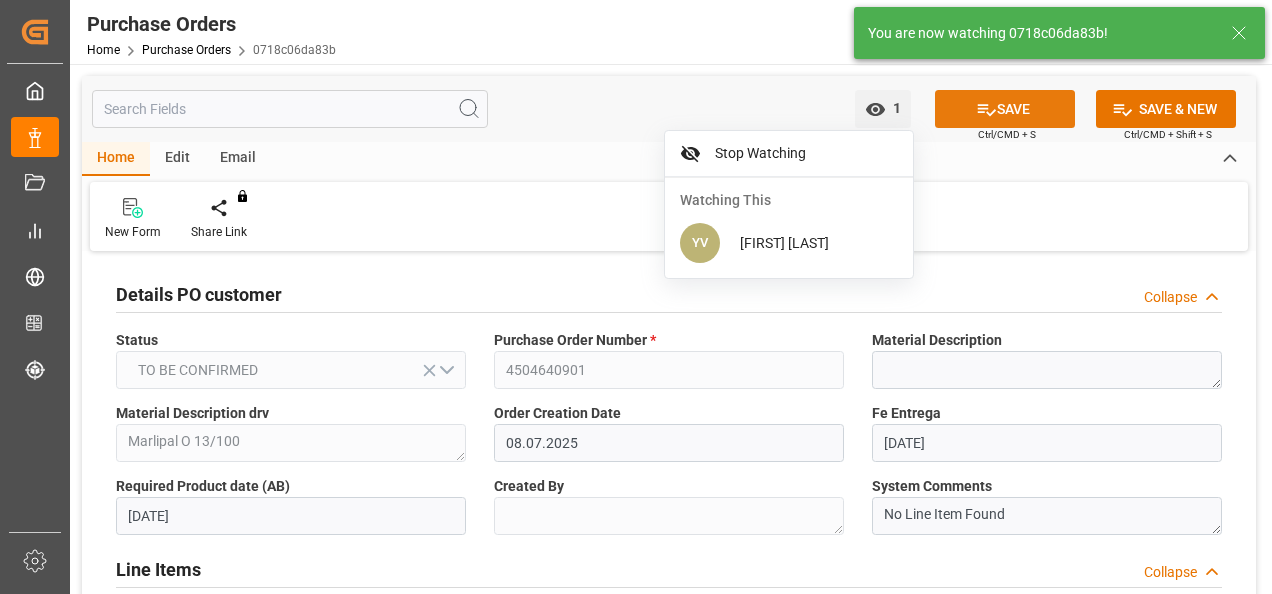 click on "SAVE" at bounding box center (1005, 109) 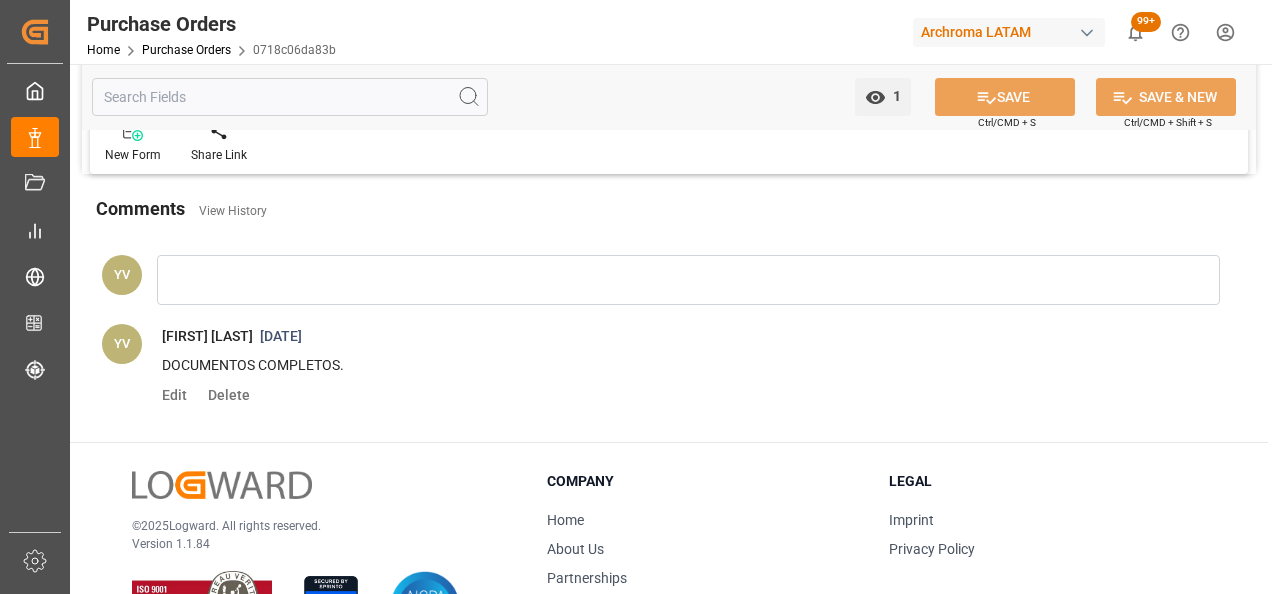 scroll, scrollTop: 1752, scrollLeft: 0, axis: vertical 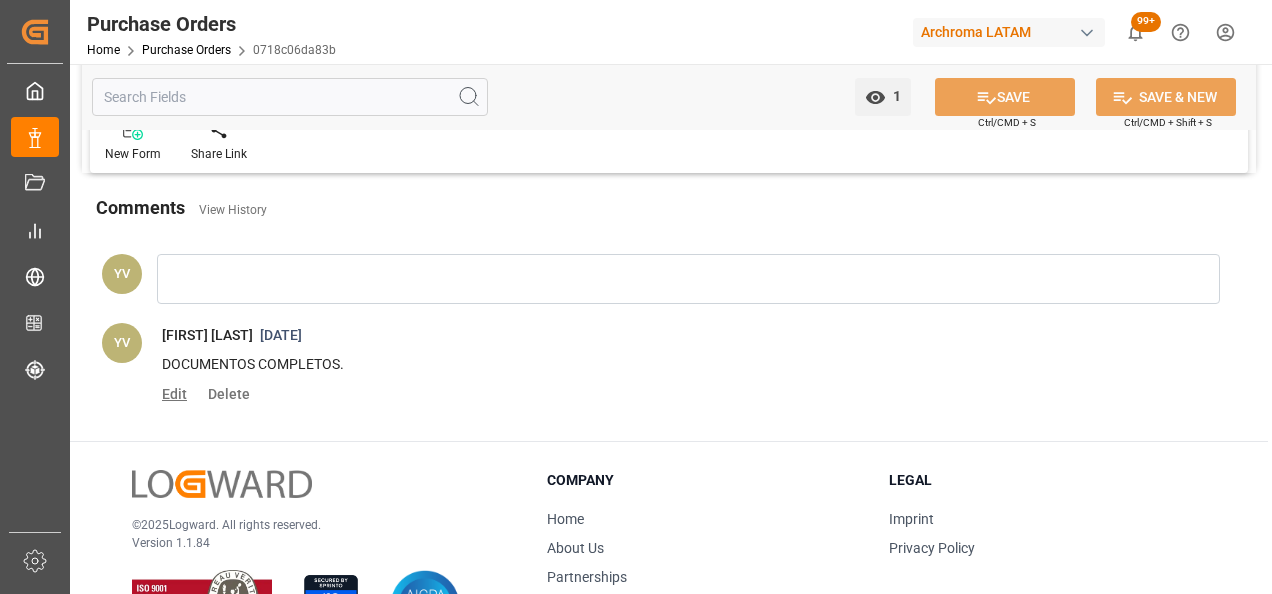 click on "Edit" at bounding box center (181, 394) 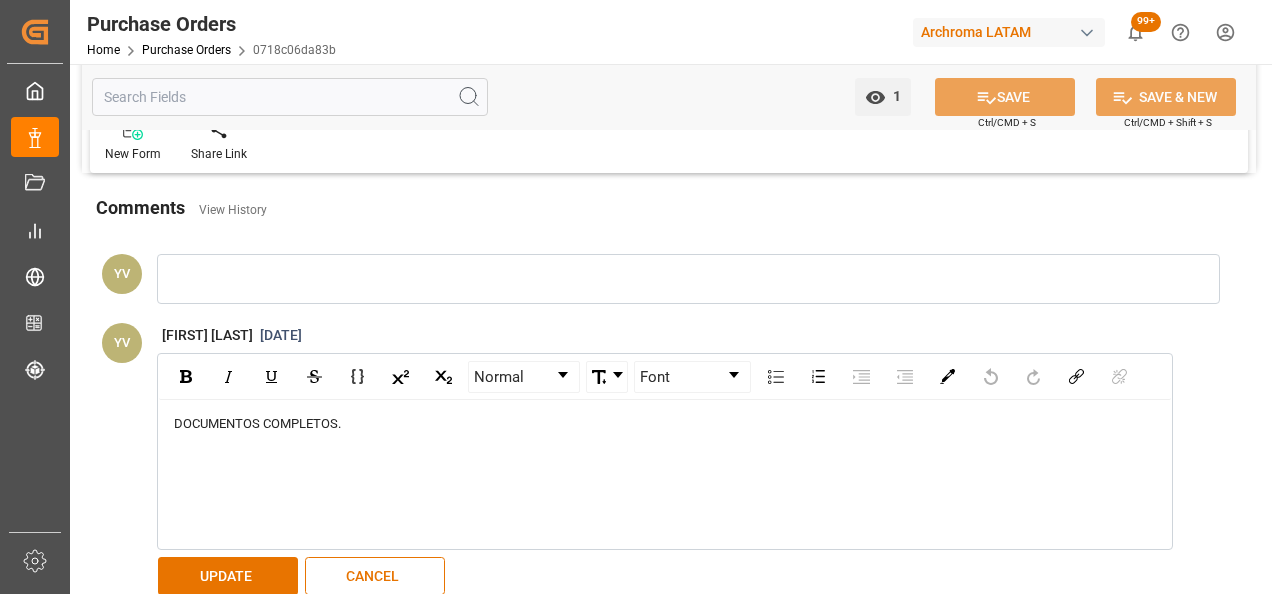 click on "DOCUMENTOS COMPLETOS." at bounding box center [665, 424] 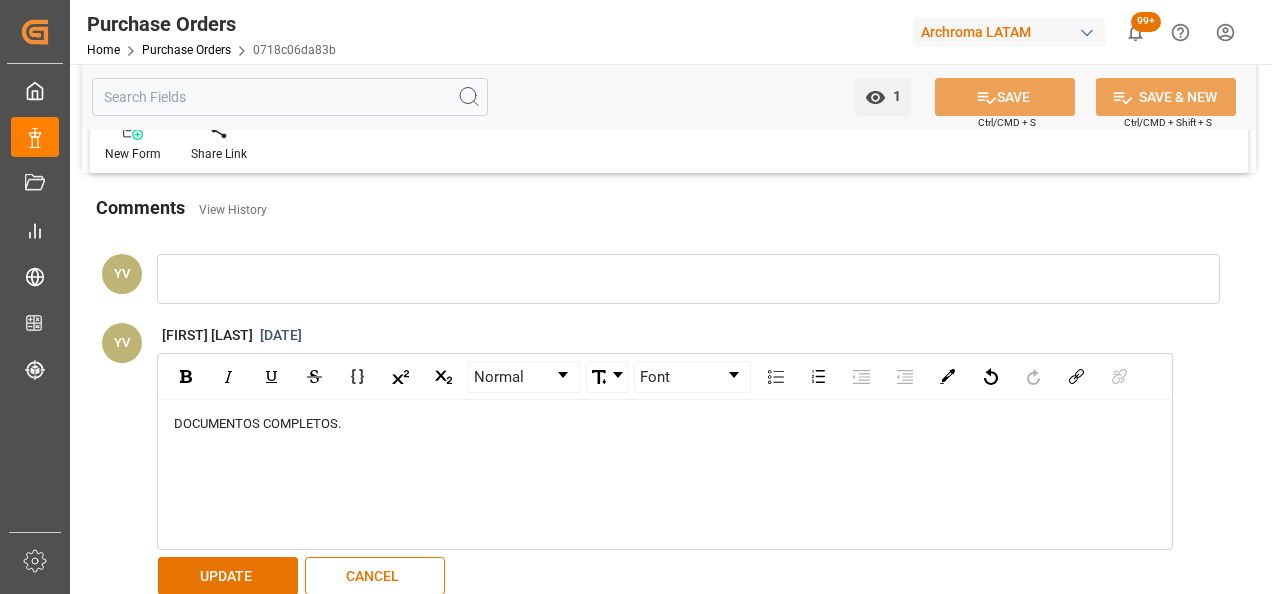 type 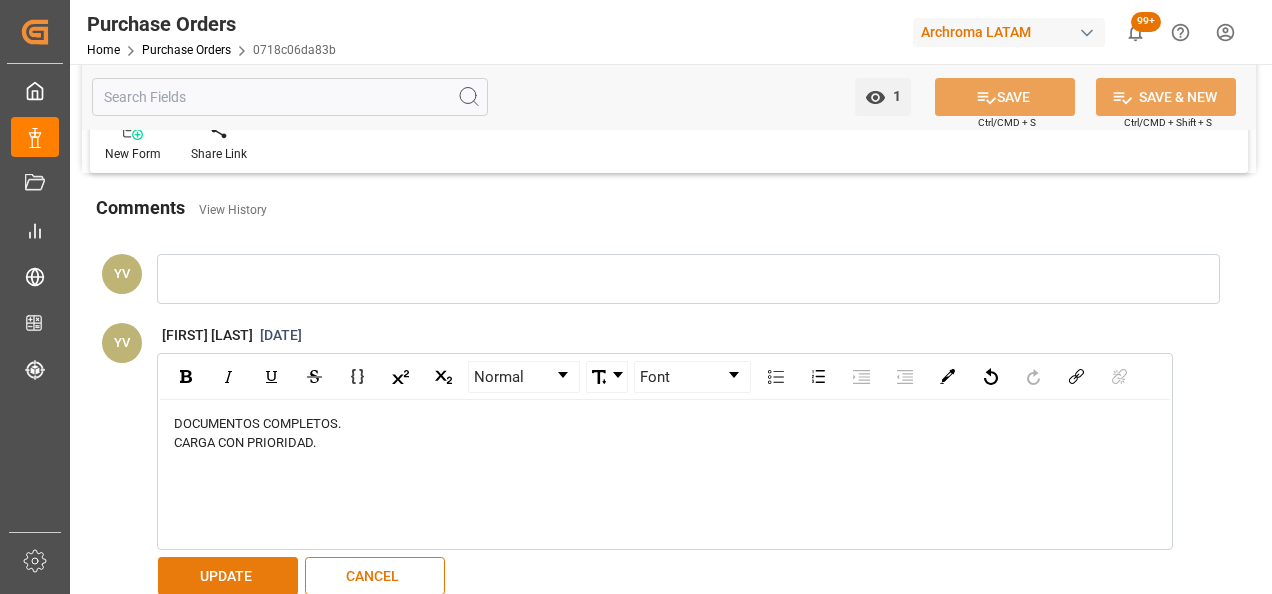click on "UPDATE" at bounding box center (228, 576) 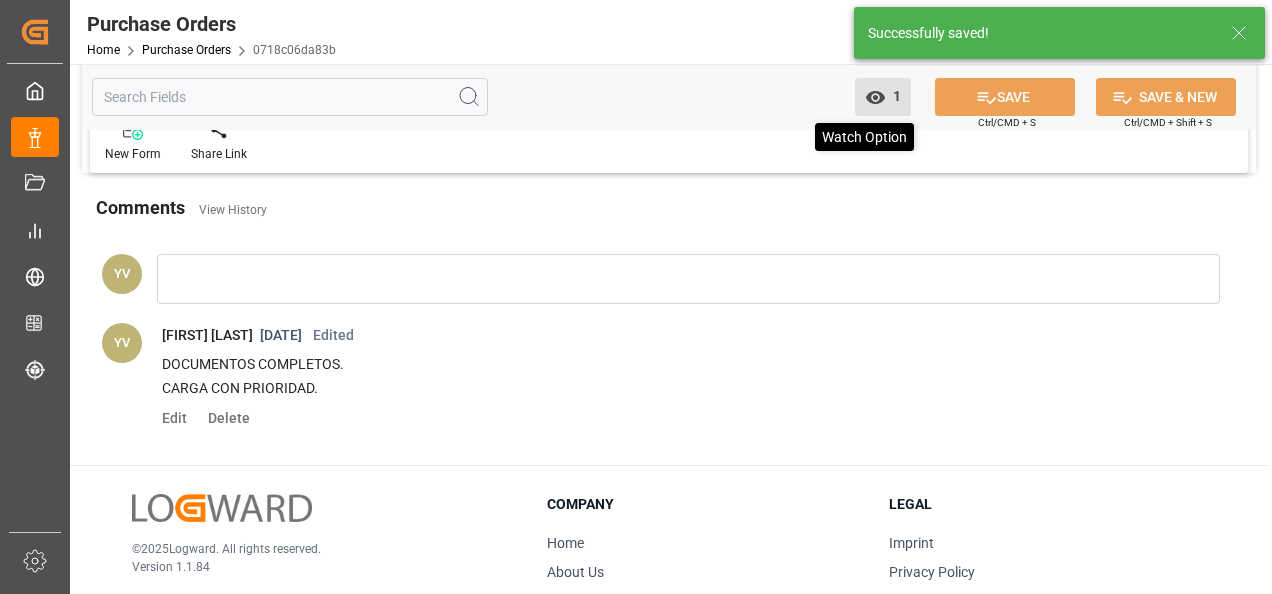click 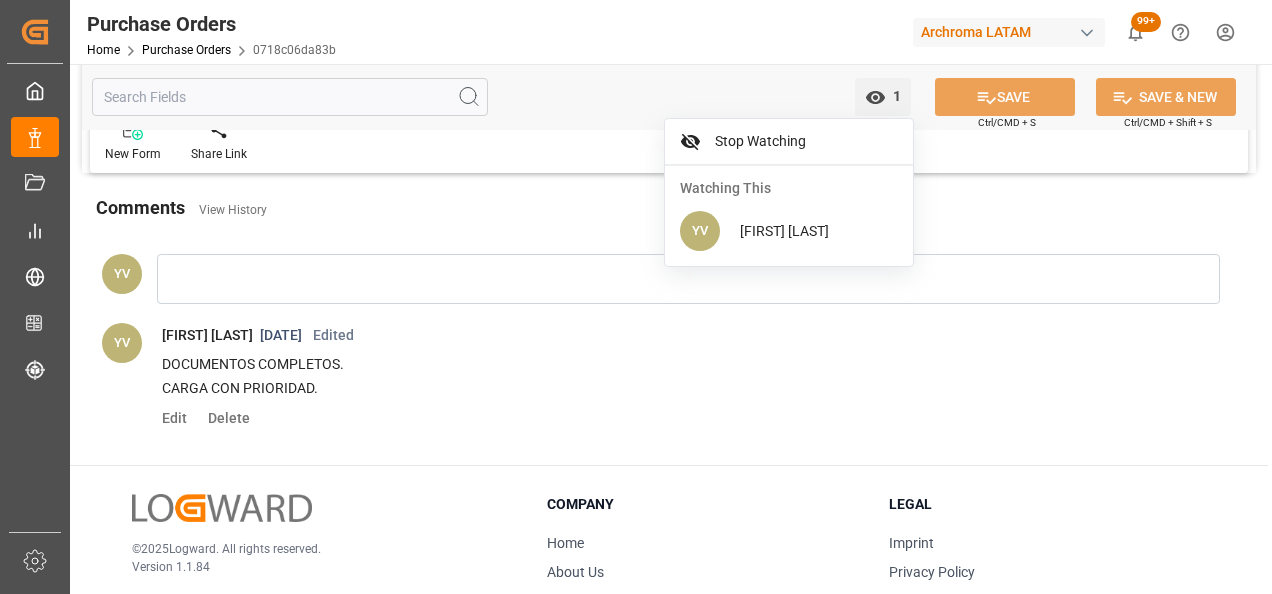 click on "New Form Share Link You don't have permission for this feature. Contact admin." at bounding box center [669, 138] 